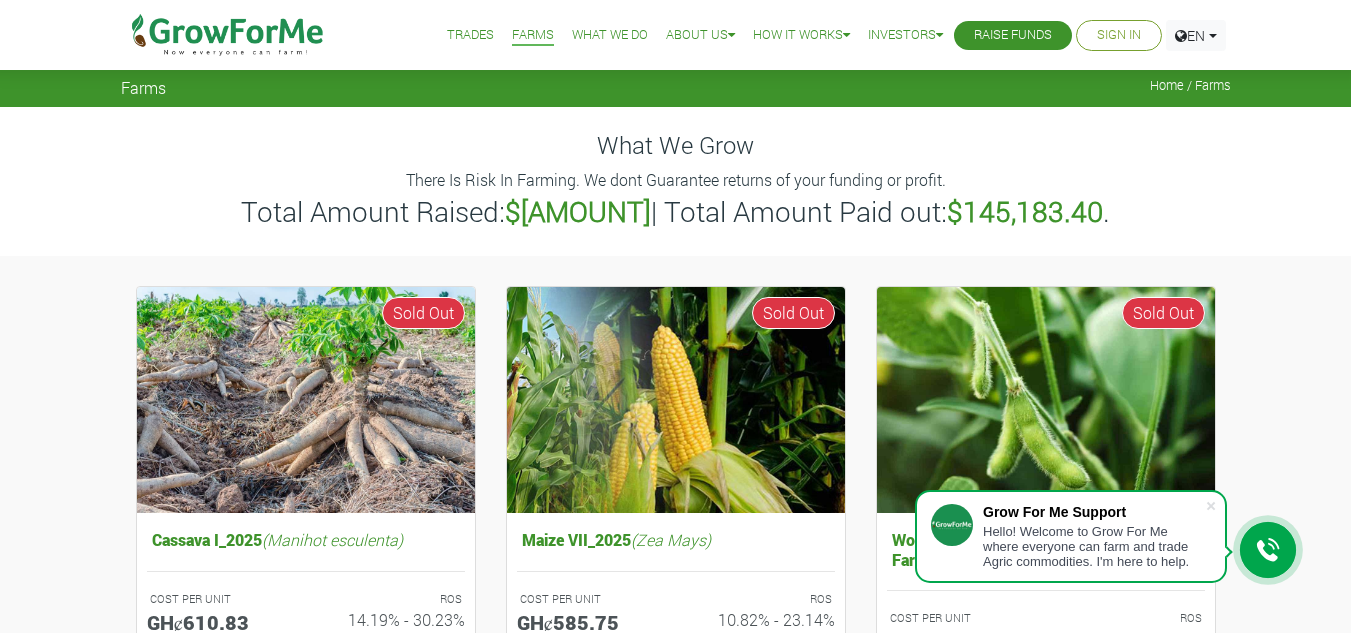 scroll, scrollTop: 0, scrollLeft: 0, axis: both 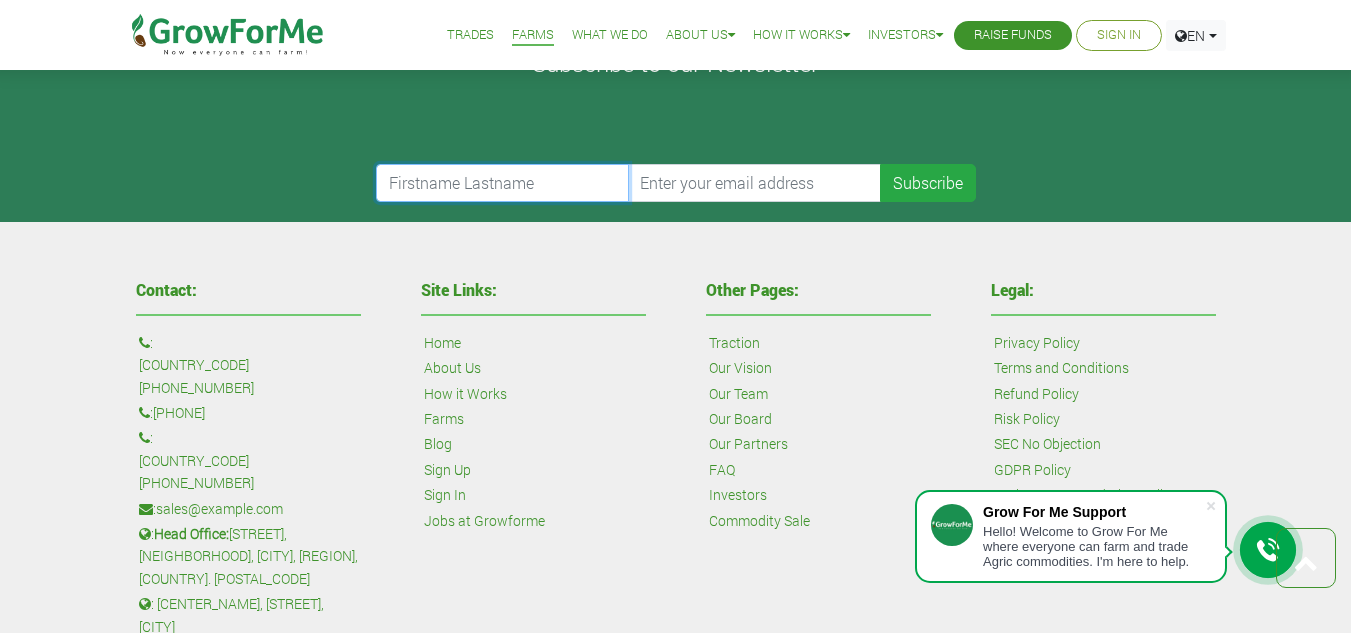 drag, startPoint x: 512, startPoint y: 164, endPoint x: 546, endPoint y: 202, distance: 50.990196 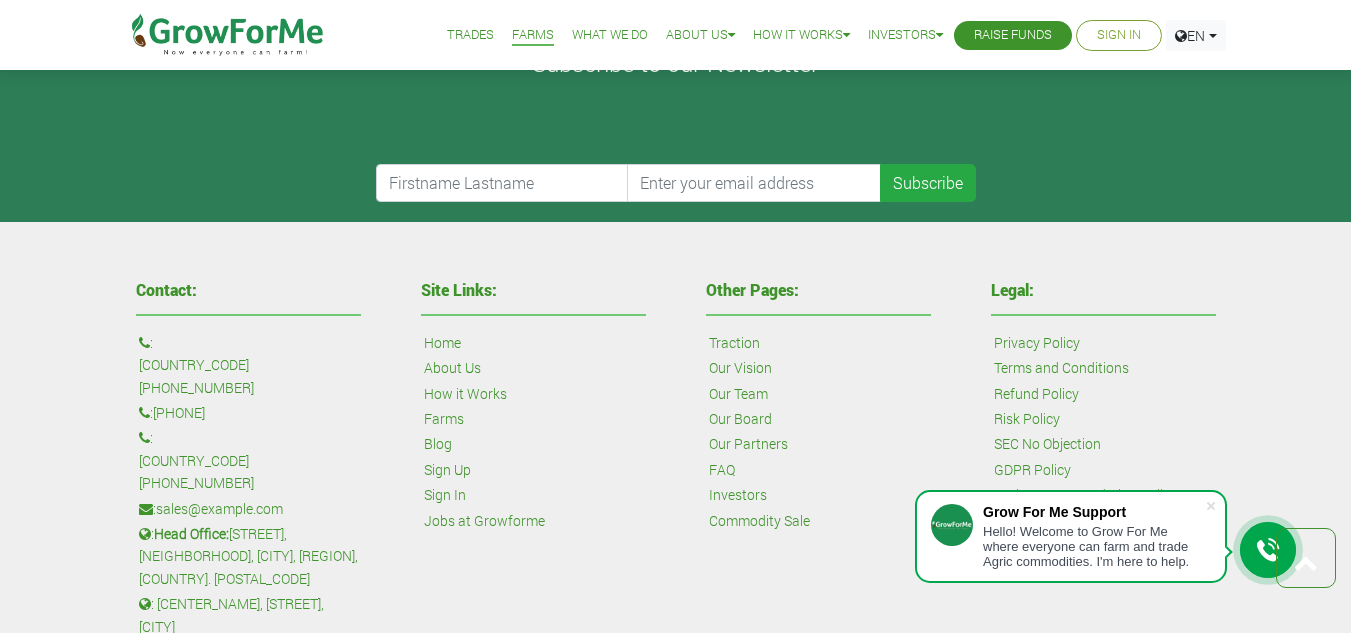 click on "Subscribe to our Newsletter
Subscribe" at bounding box center [675, 125] 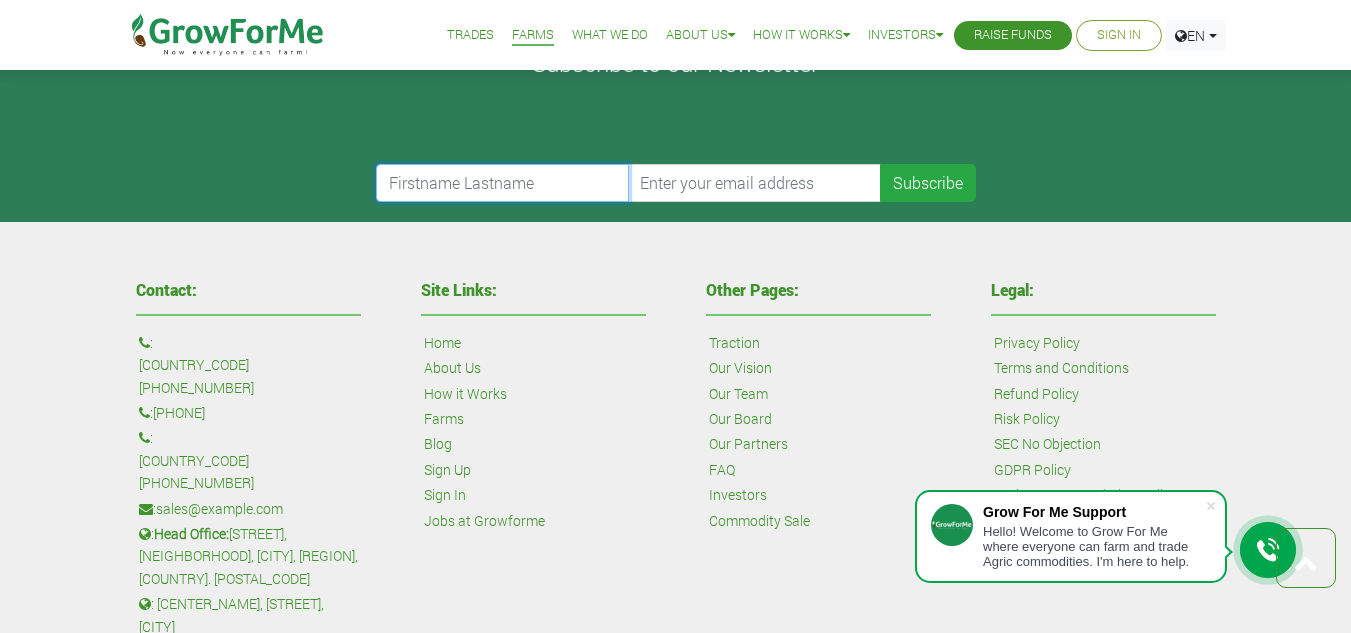 click at bounding box center (503, 183) 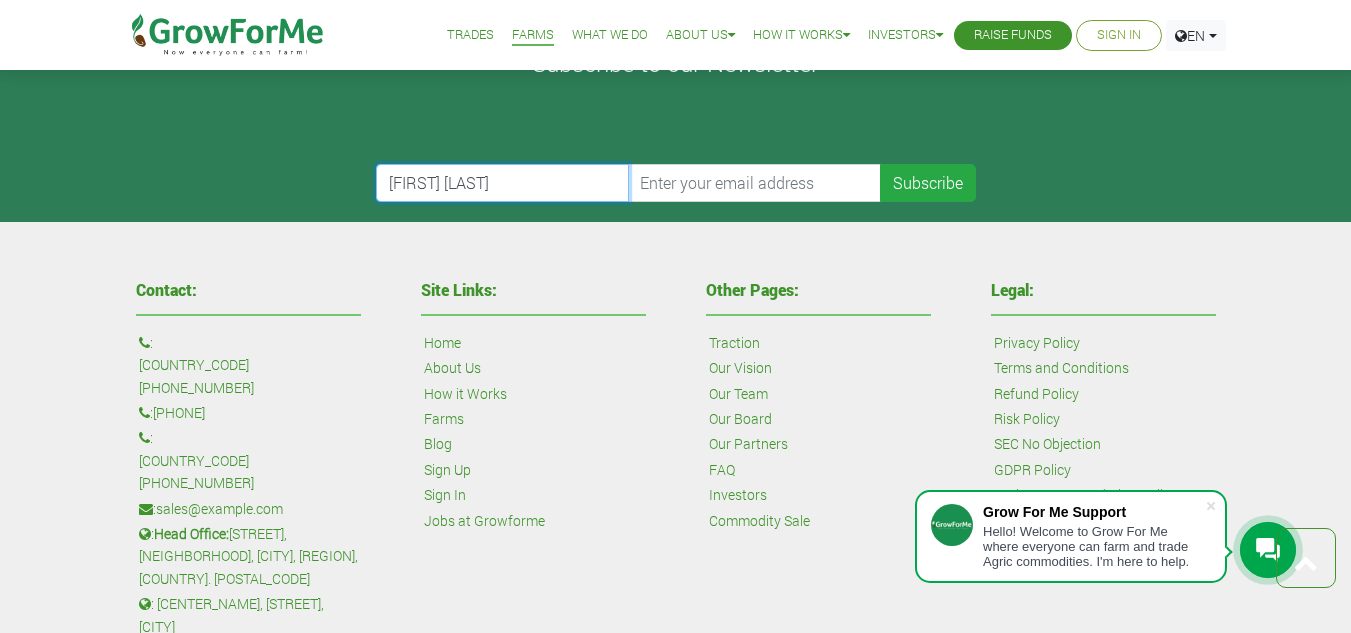 type on "[FIRST] [LAST]" 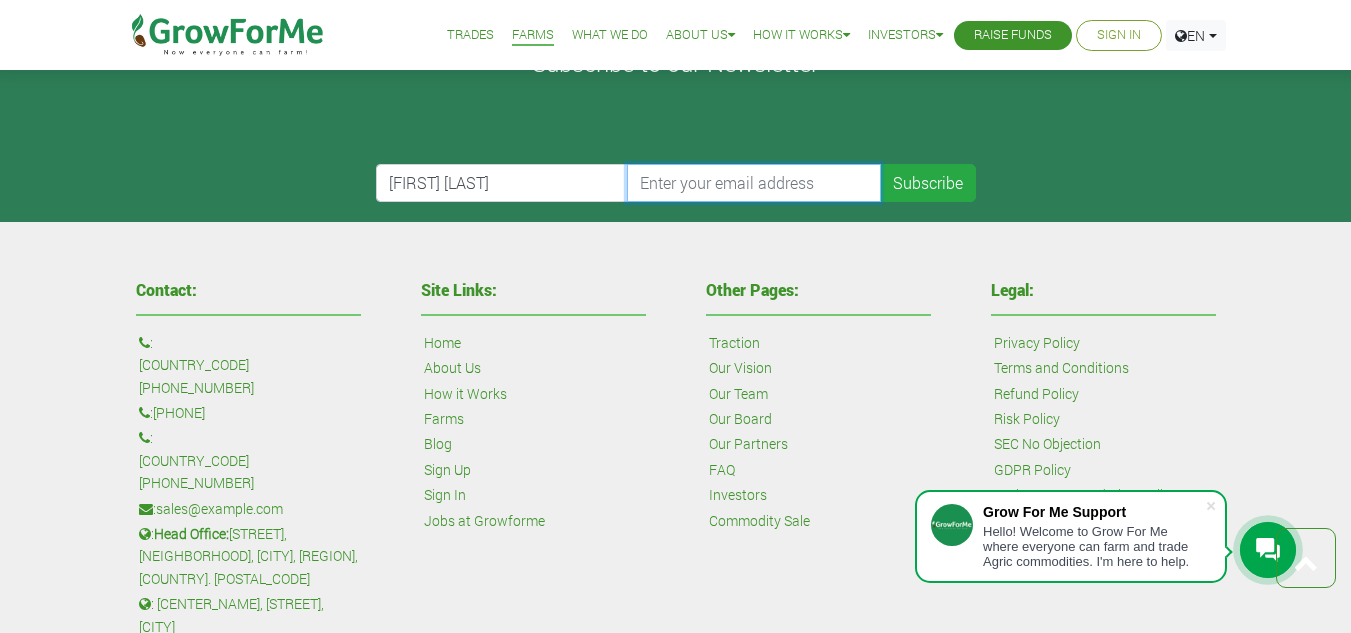 click at bounding box center (754, 183) 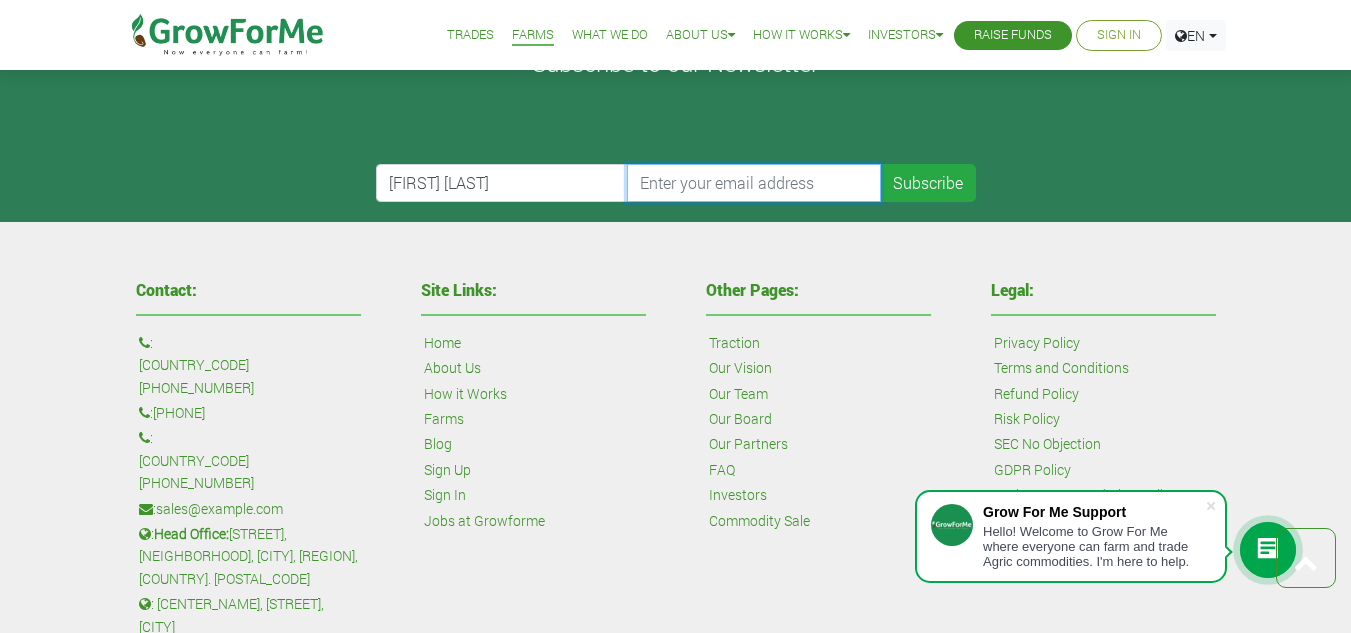 click at bounding box center [754, 183] 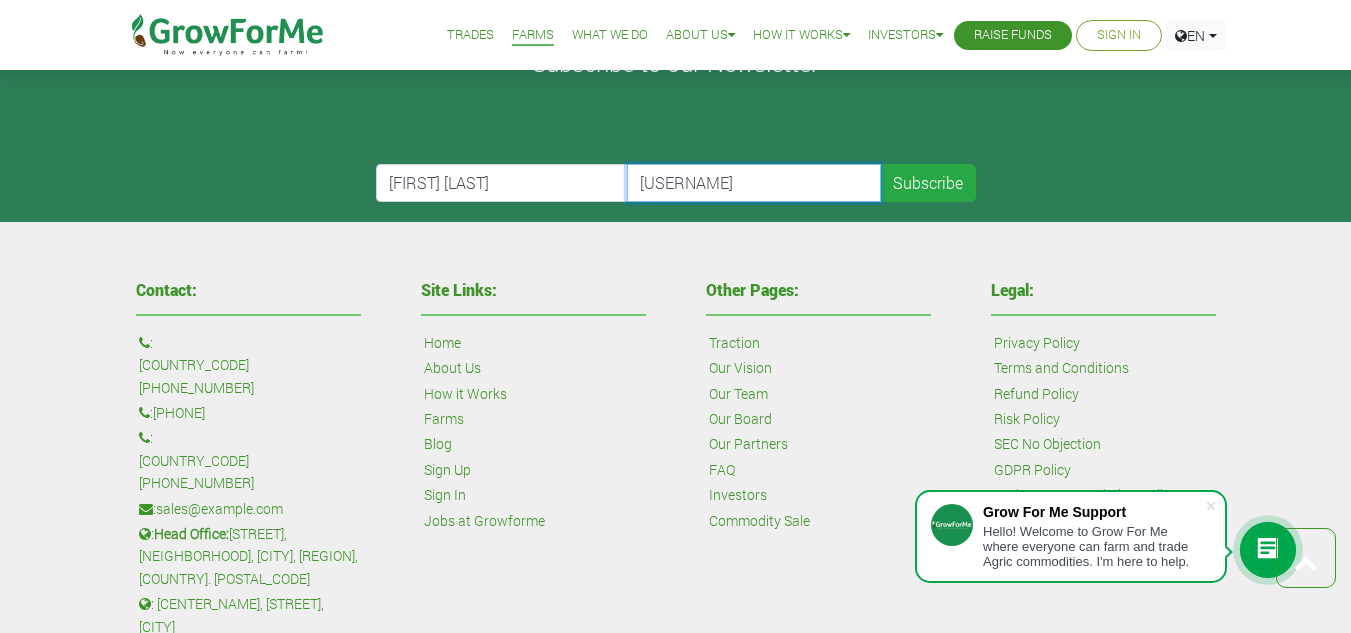 click on "[USERNAME]" at bounding box center [754, 183] 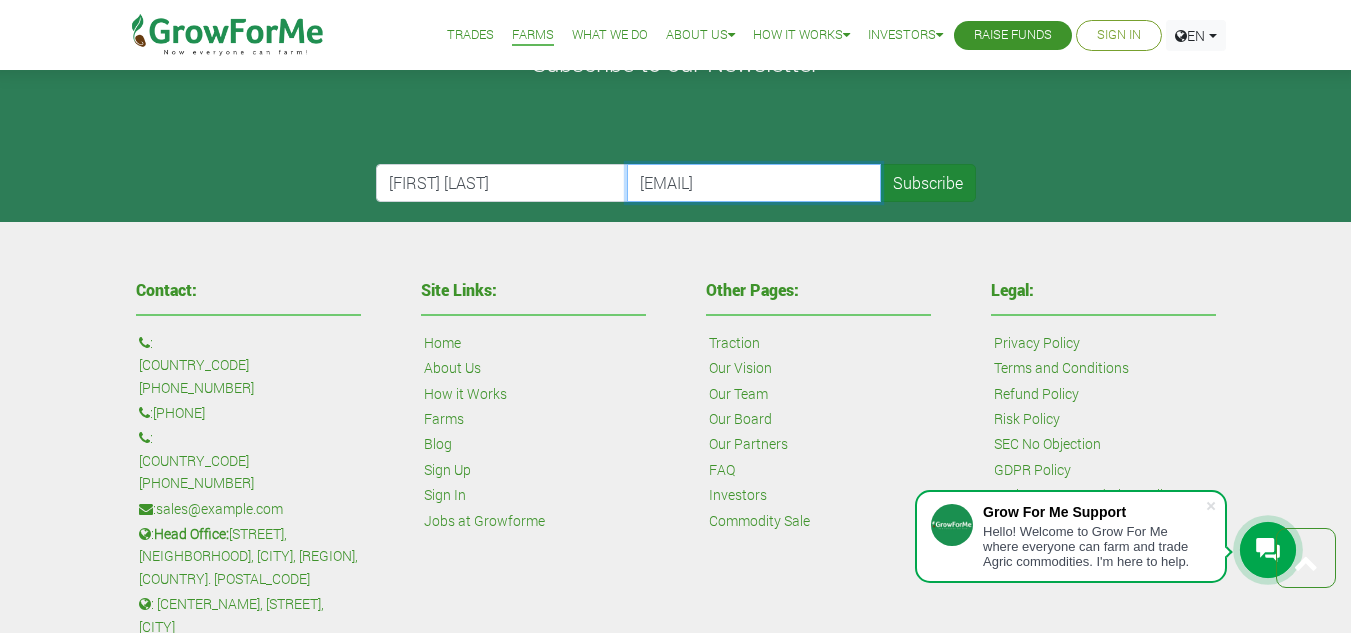 type on "[EMAIL]" 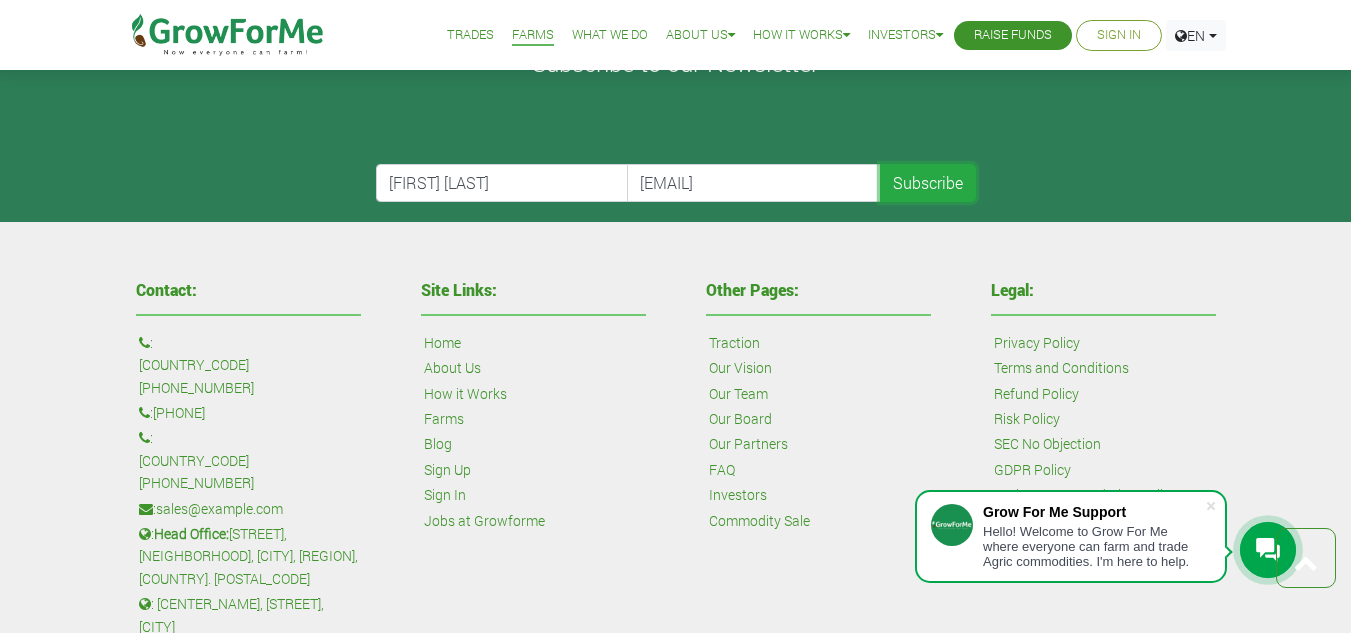 drag, startPoint x: 907, startPoint y: 183, endPoint x: 793, endPoint y: 157, distance: 116.92733 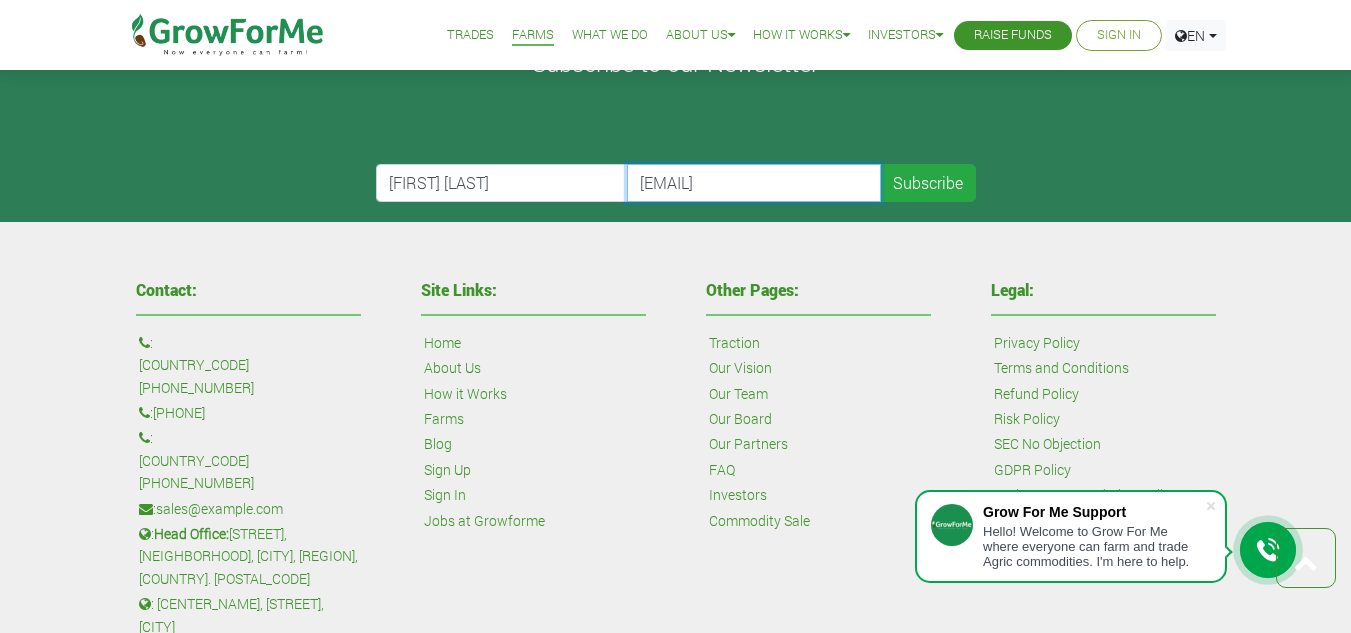 click on "[EMAIL]" at bounding box center [754, 183] 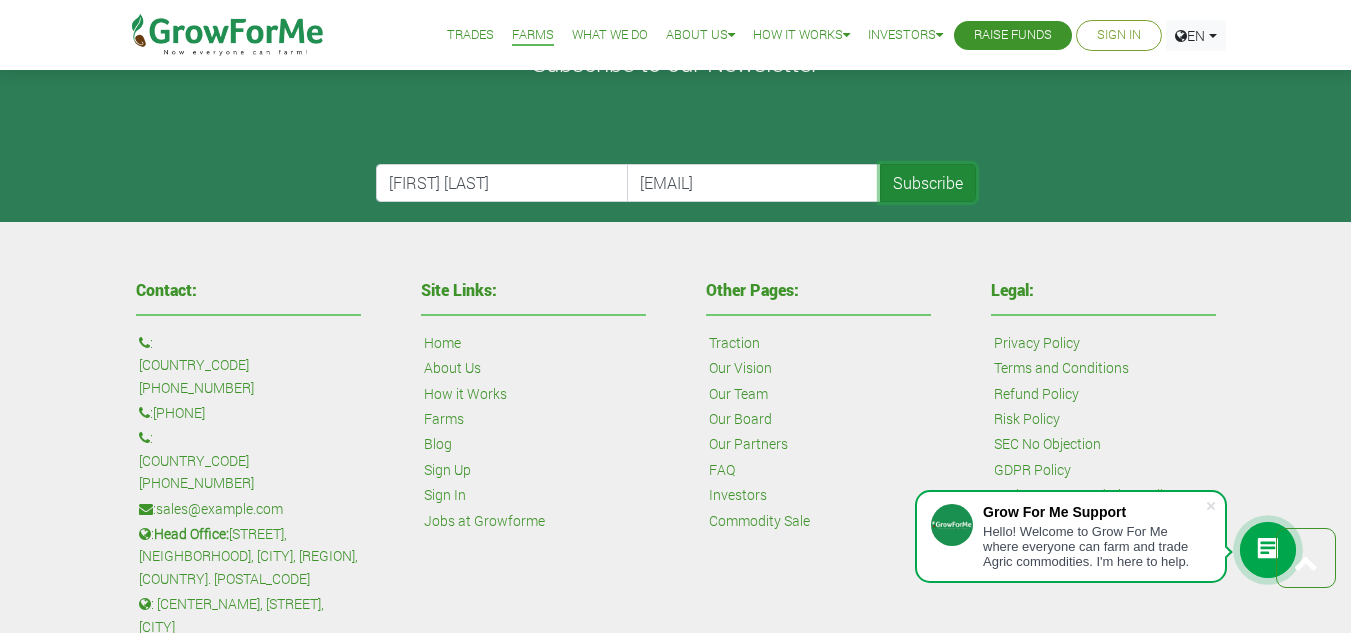 click on "Subscribe" at bounding box center [928, 183] 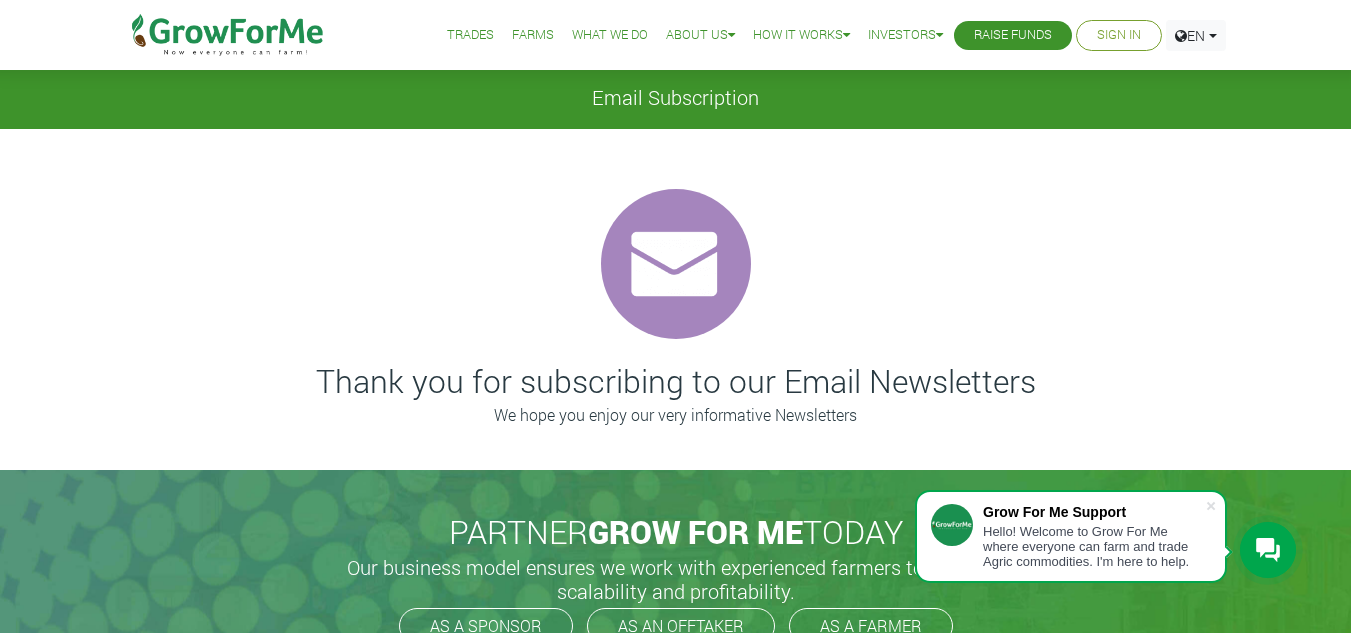 scroll, scrollTop: 0, scrollLeft: 0, axis: both 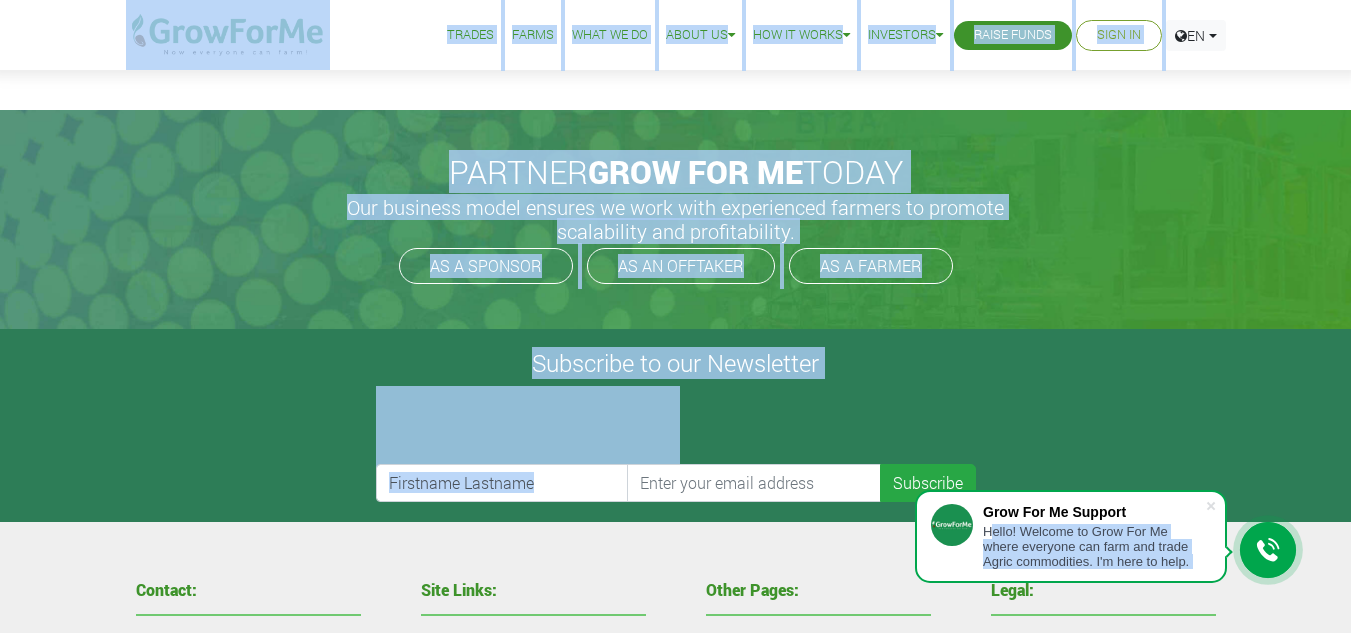 drag, startPoint x: 991, startPoint y: 529, endPoint x: 843, endPoint y: 461, distance: 162.87419 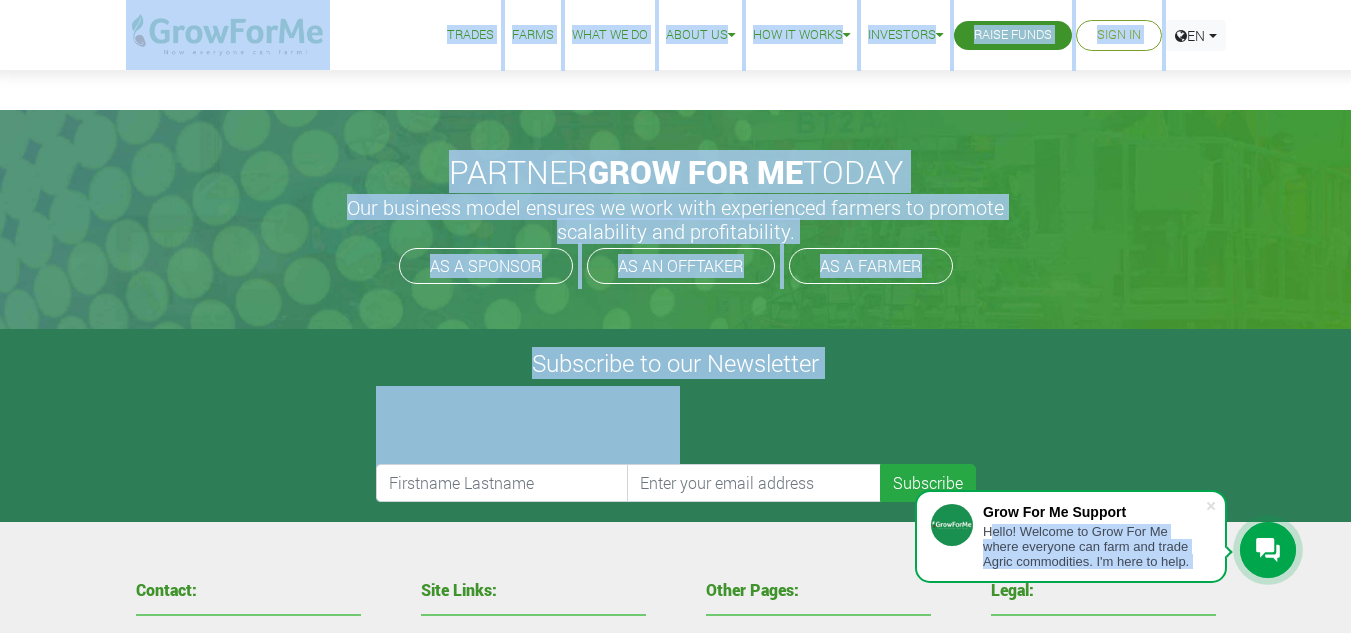 click at bounding box center (676, 425) 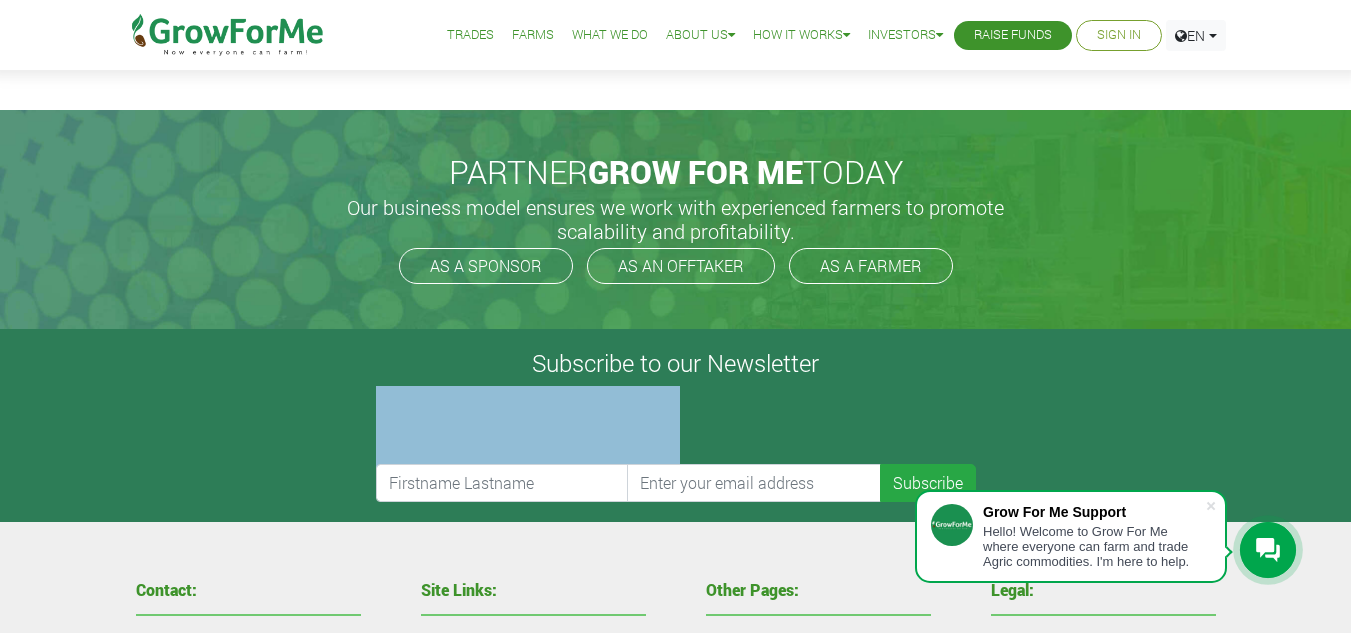 click at bounding box center [676, 425] 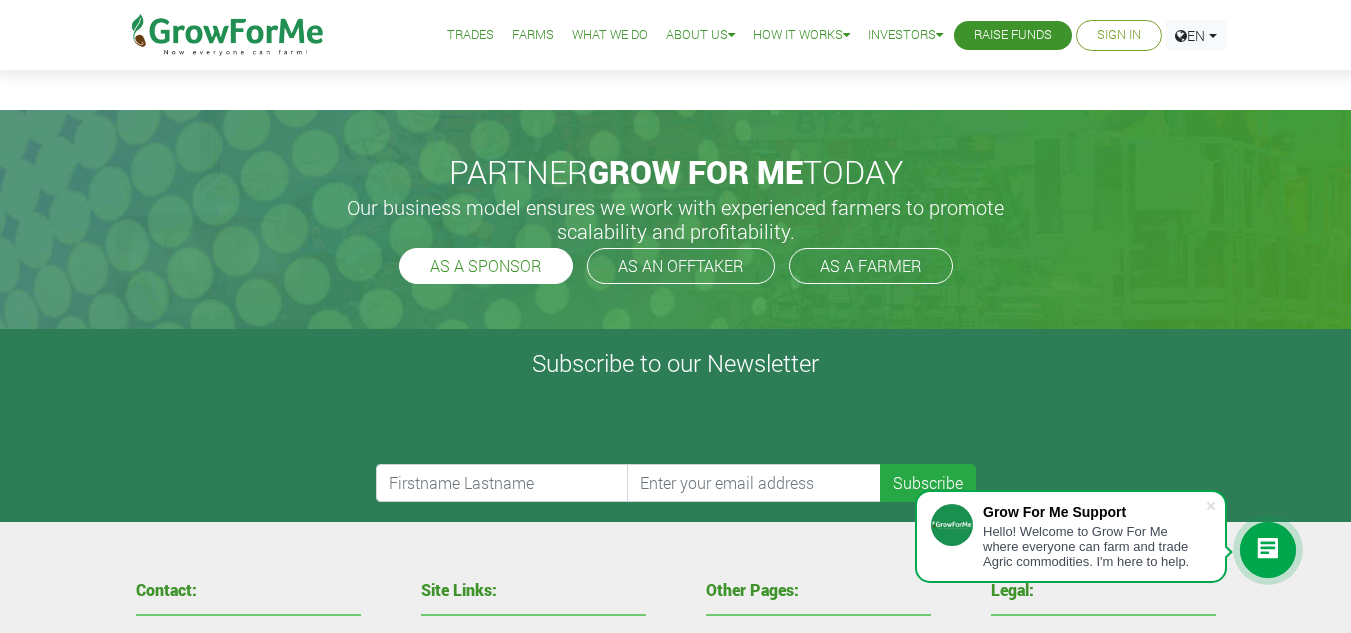 click on "AS A SPONSOR" at bounding box center (486, 266) 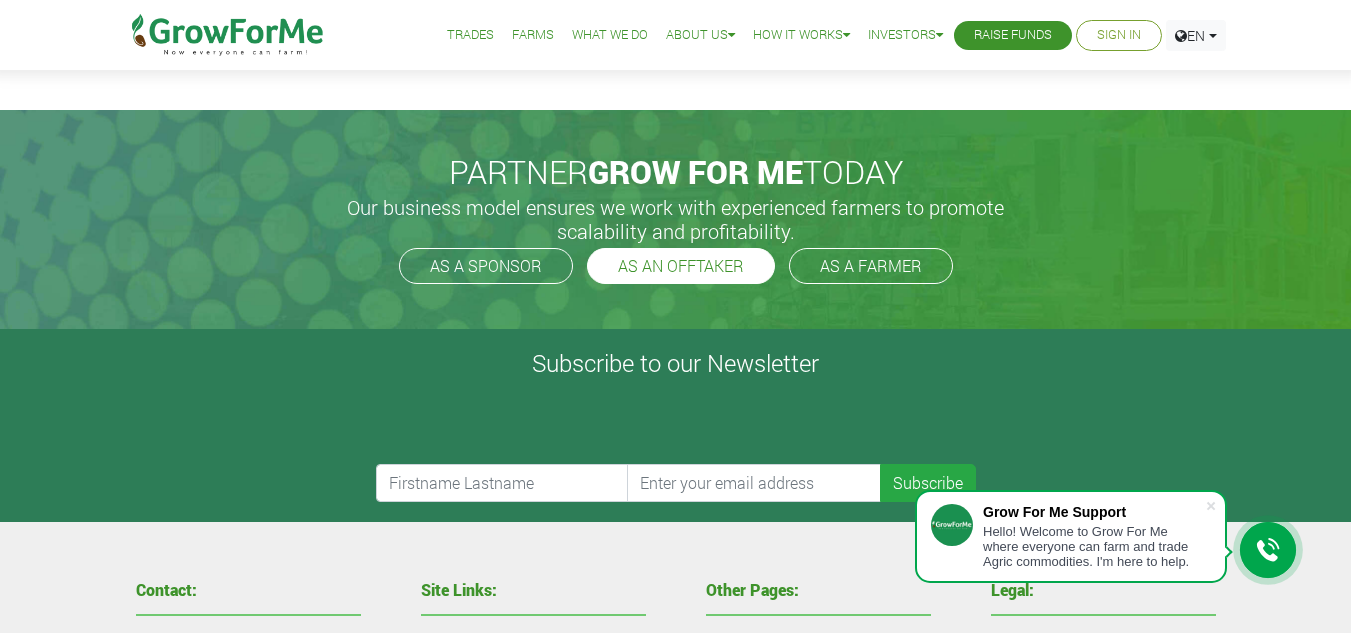 click on "AS AN OFFTAKER" at bounding box center [681, 266] 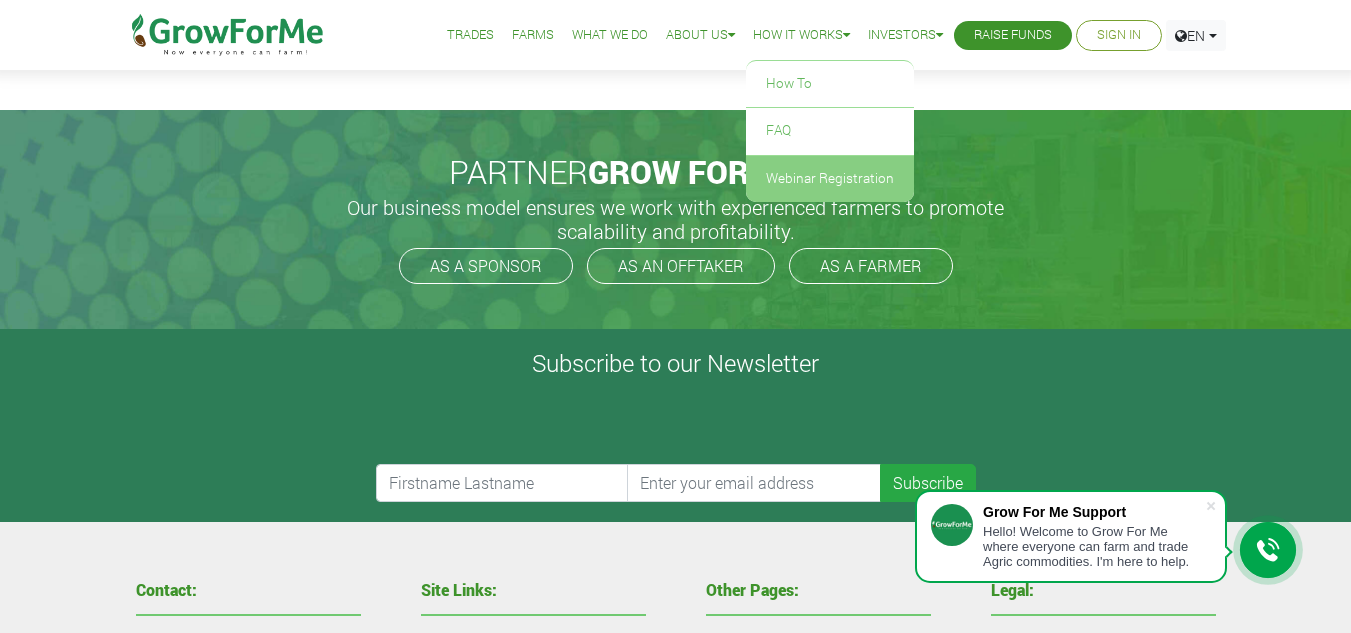 click on "Webinar Registration" at bounding box center [830, 179] 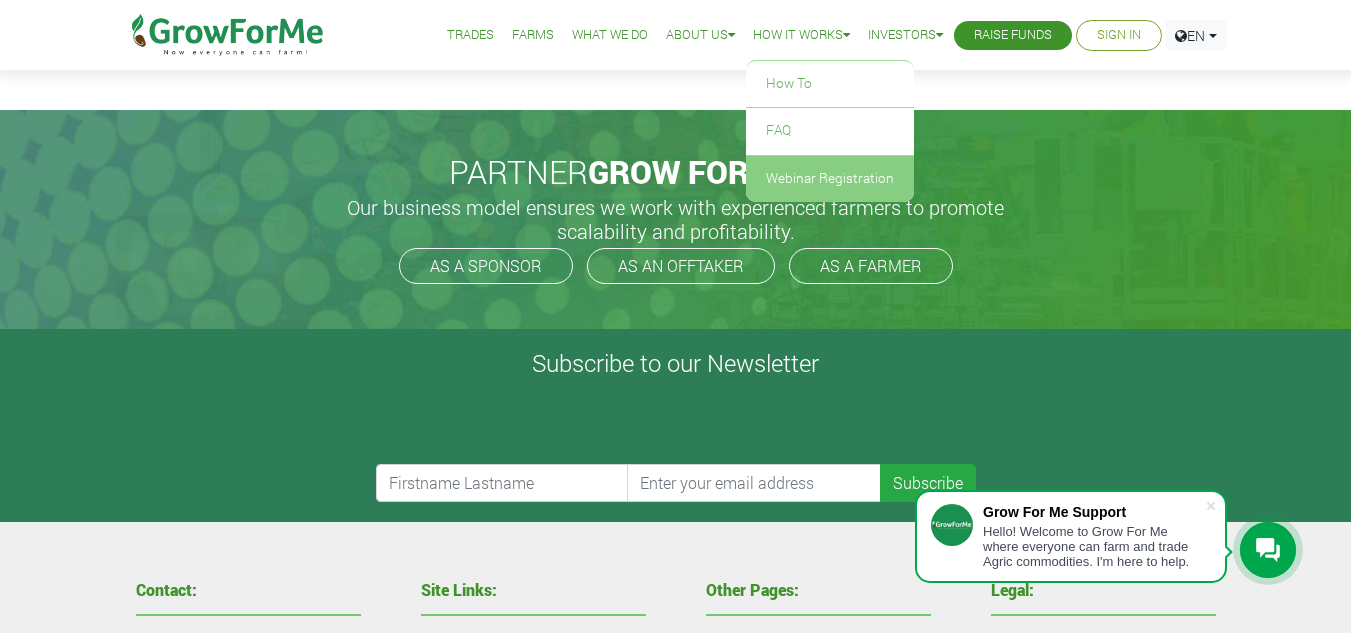 click on "Webinar Registration" at bounding box center (830, 179) 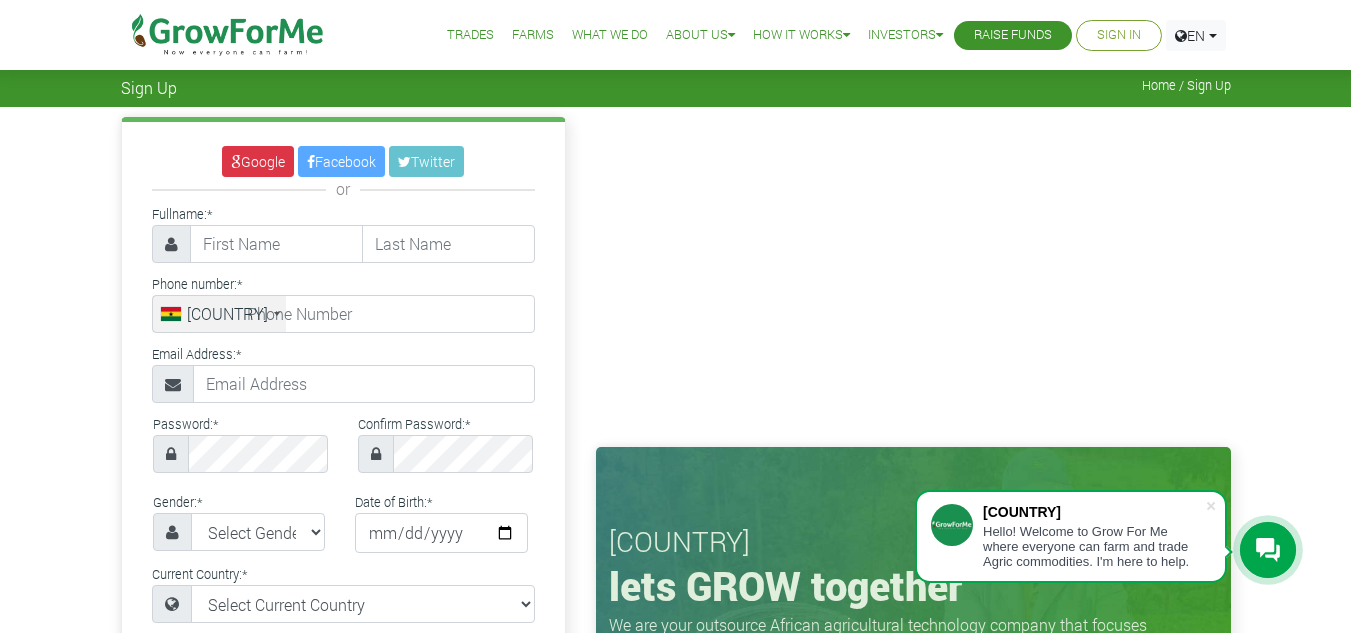 scroll, scrollTop: 0, scrollLeft: 0, axis: both 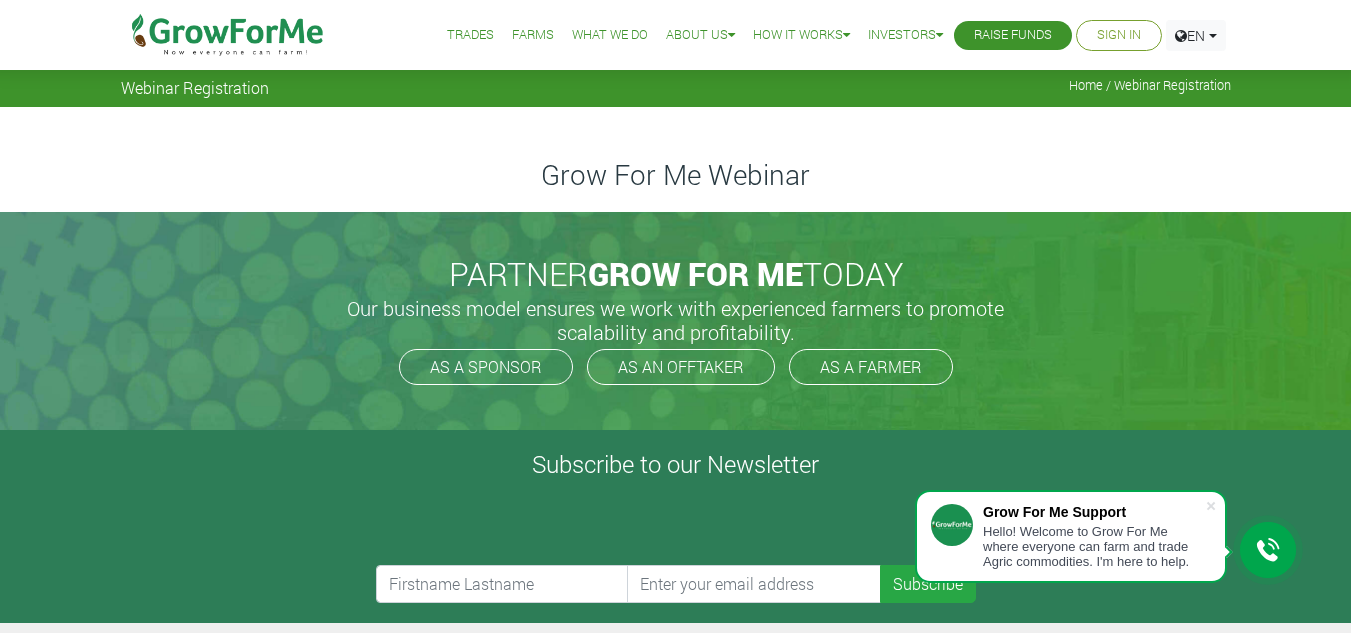 click on "AS A FARMER" at bounding box center [871, 367] 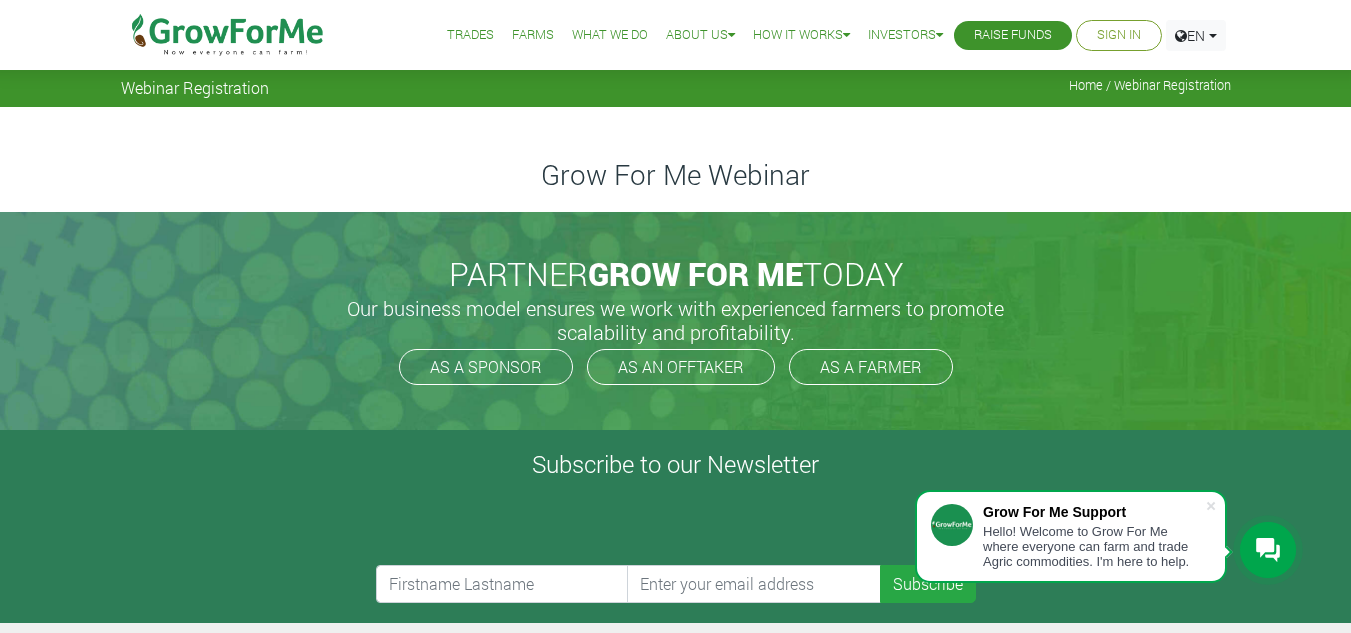 scroll, scrollTop: 0, scrollLeft: 0, axis: both 